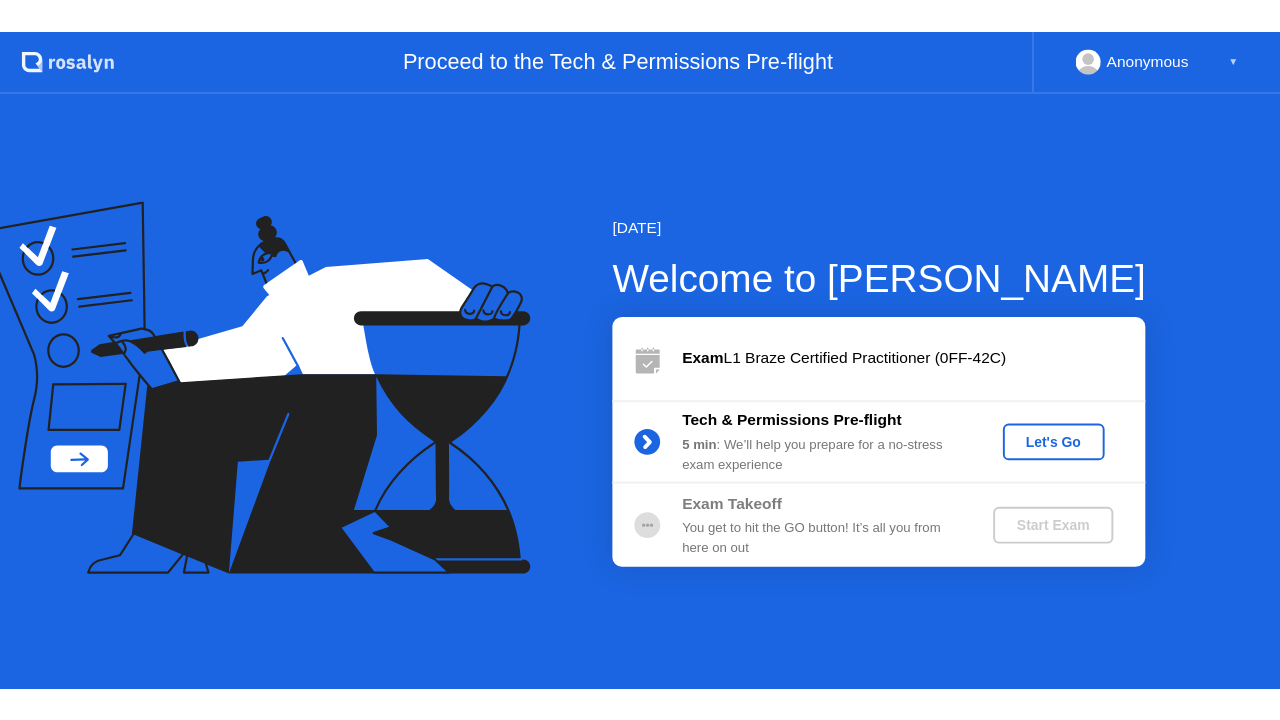scroll, scrollTop: 0, scrollLeft: 0, axis: both 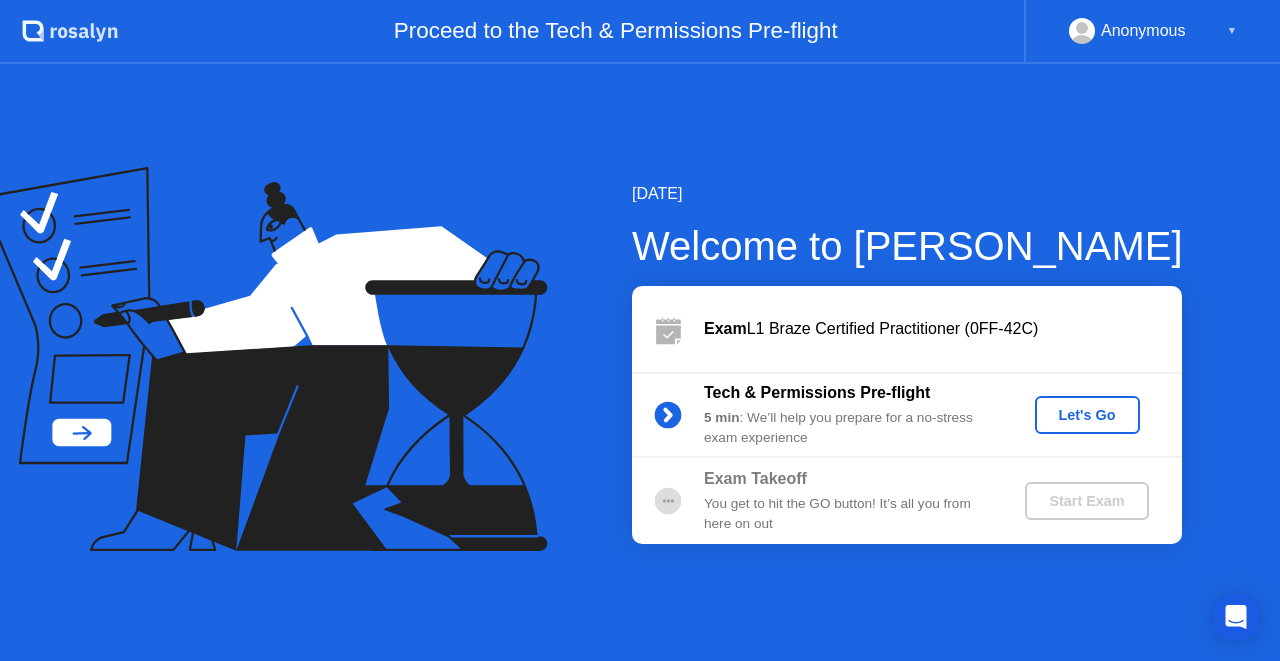 click on "Let's Go" 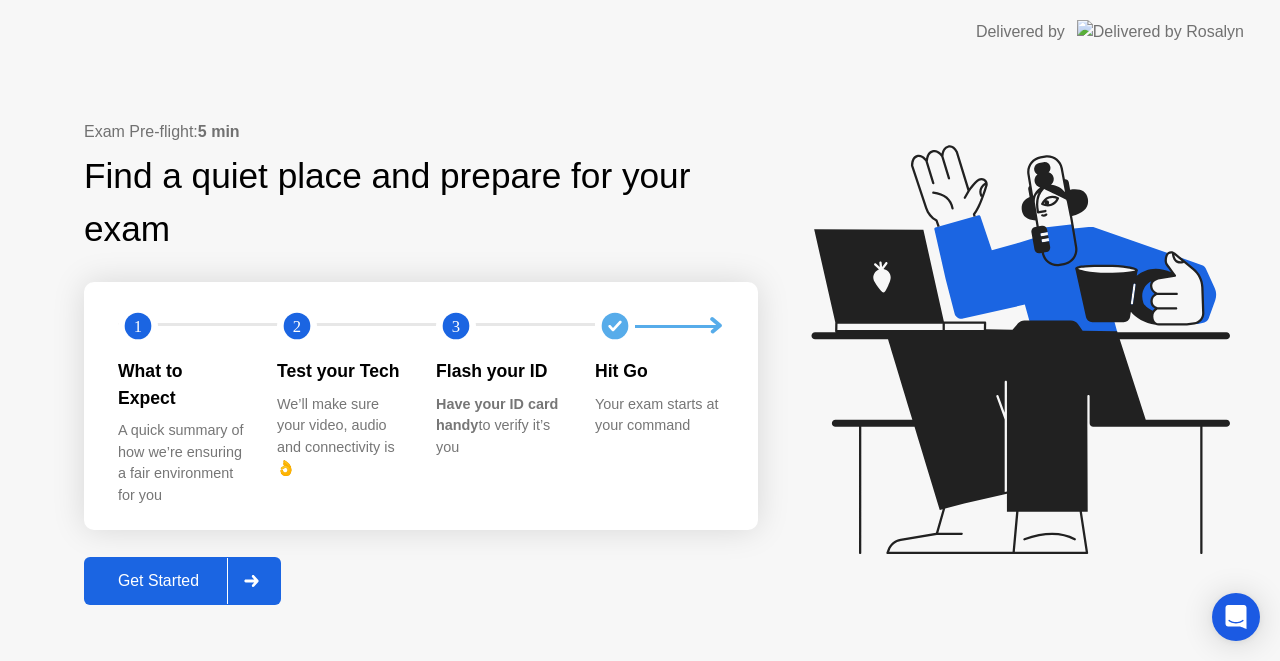 click on "Get Started" 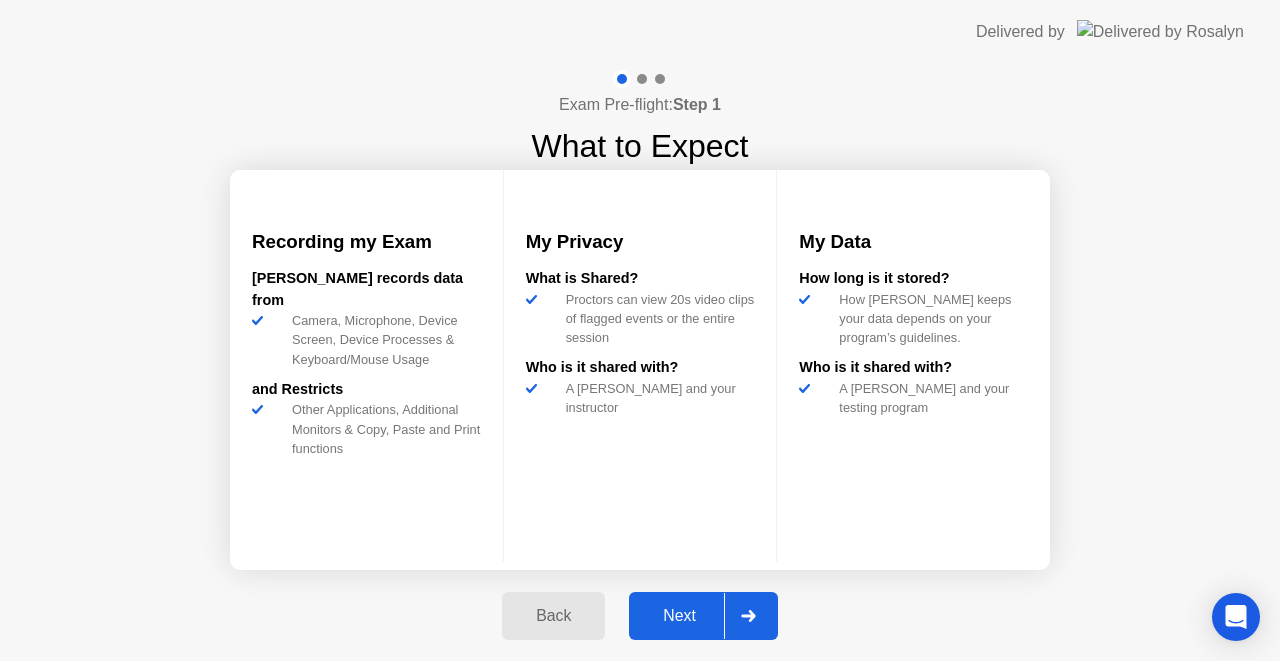 click on "Next" 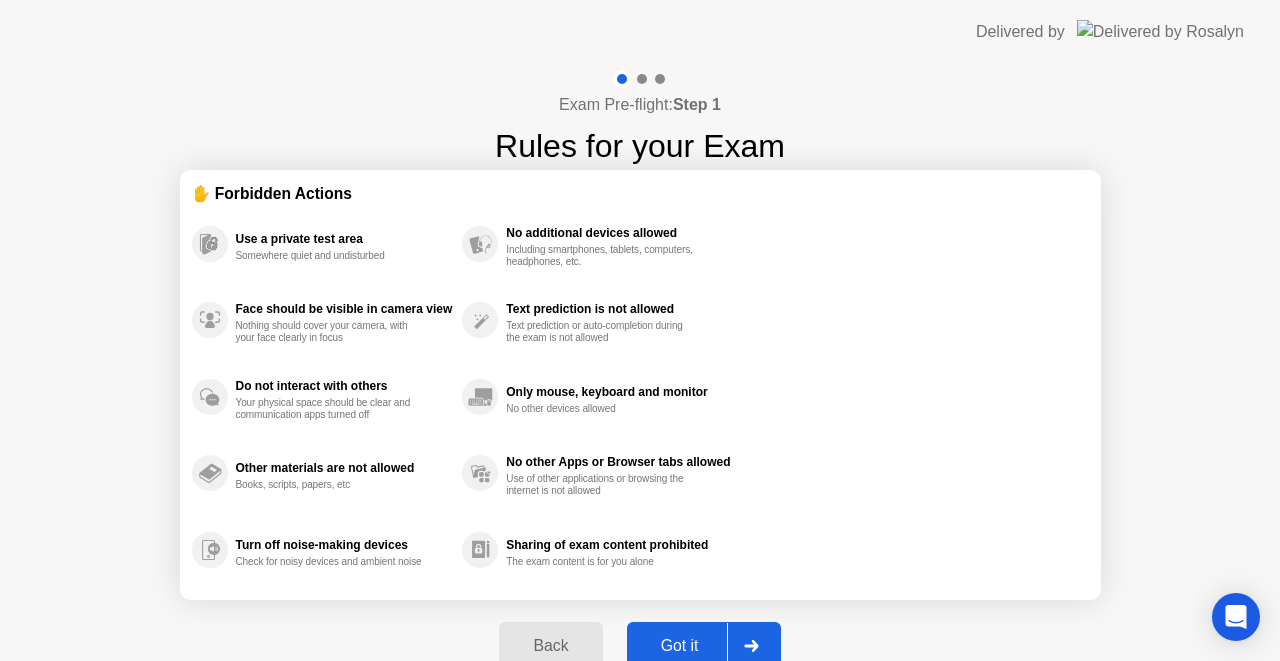 click on "Got it" 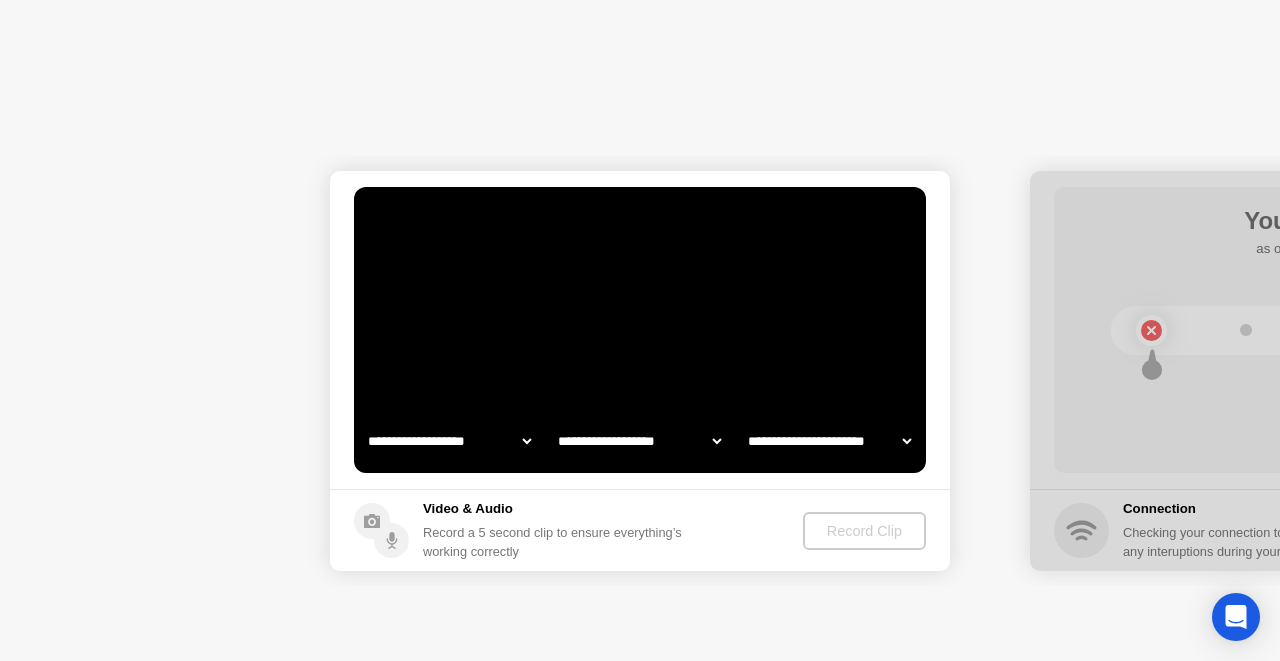 select on "**********" 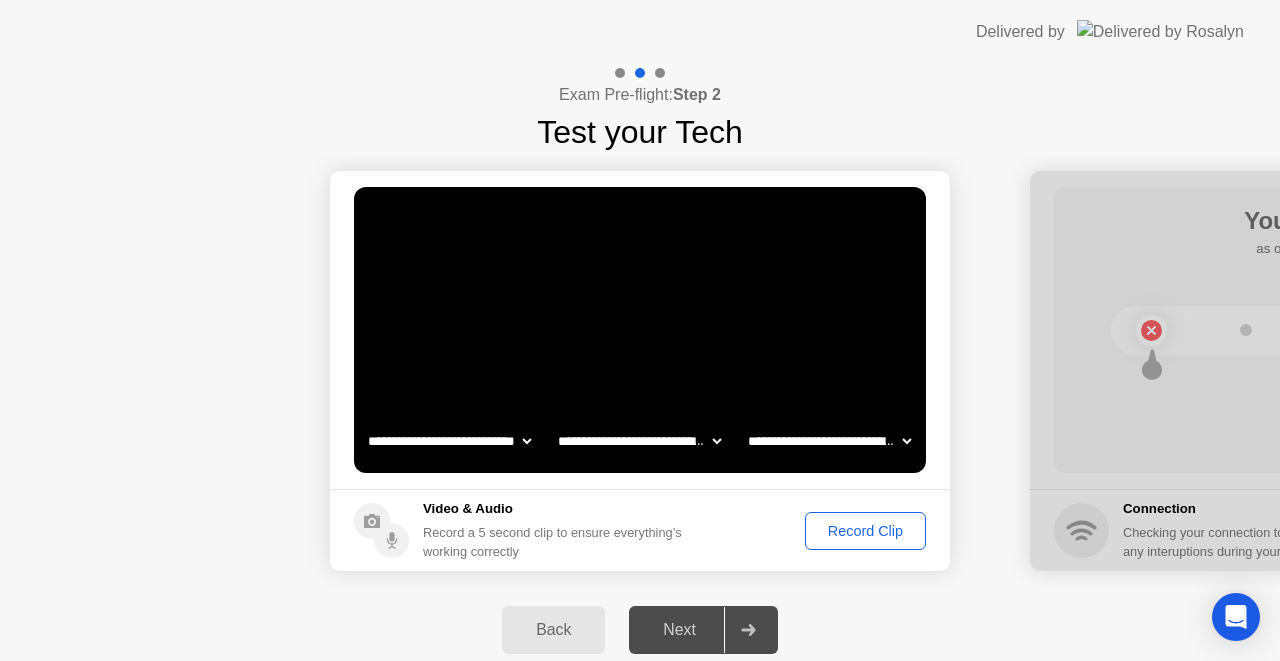 click on "Record Clip" 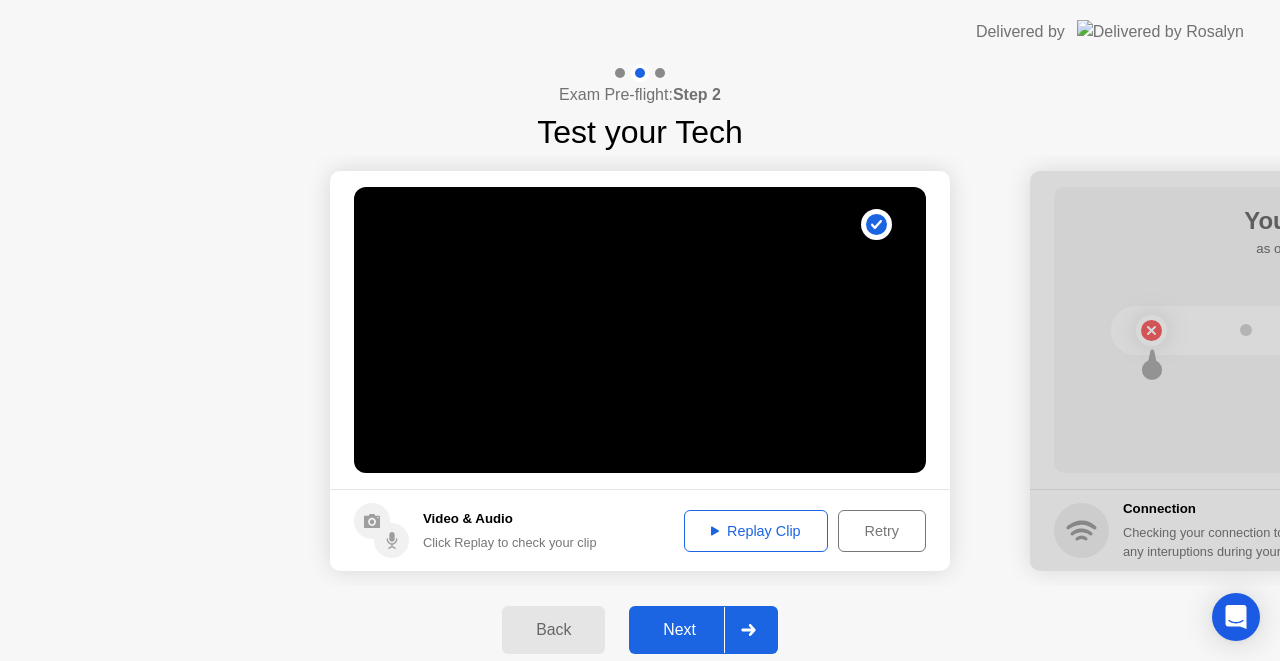click on "Replay Clip" 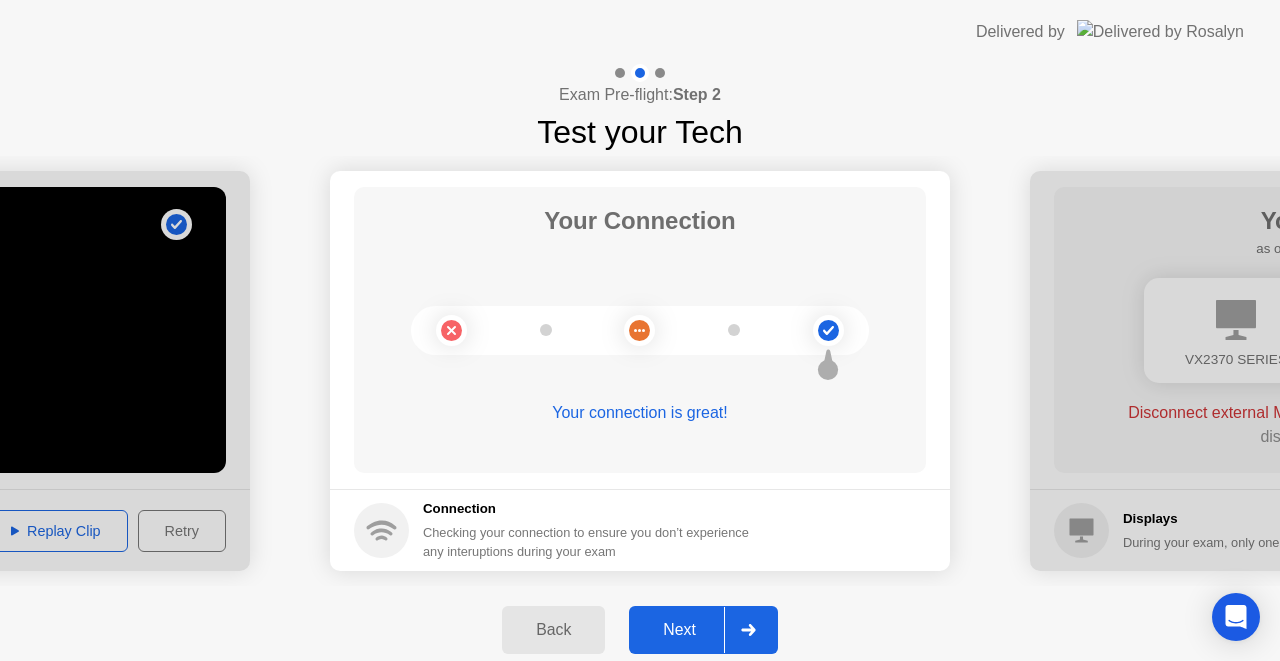 click on "Next" 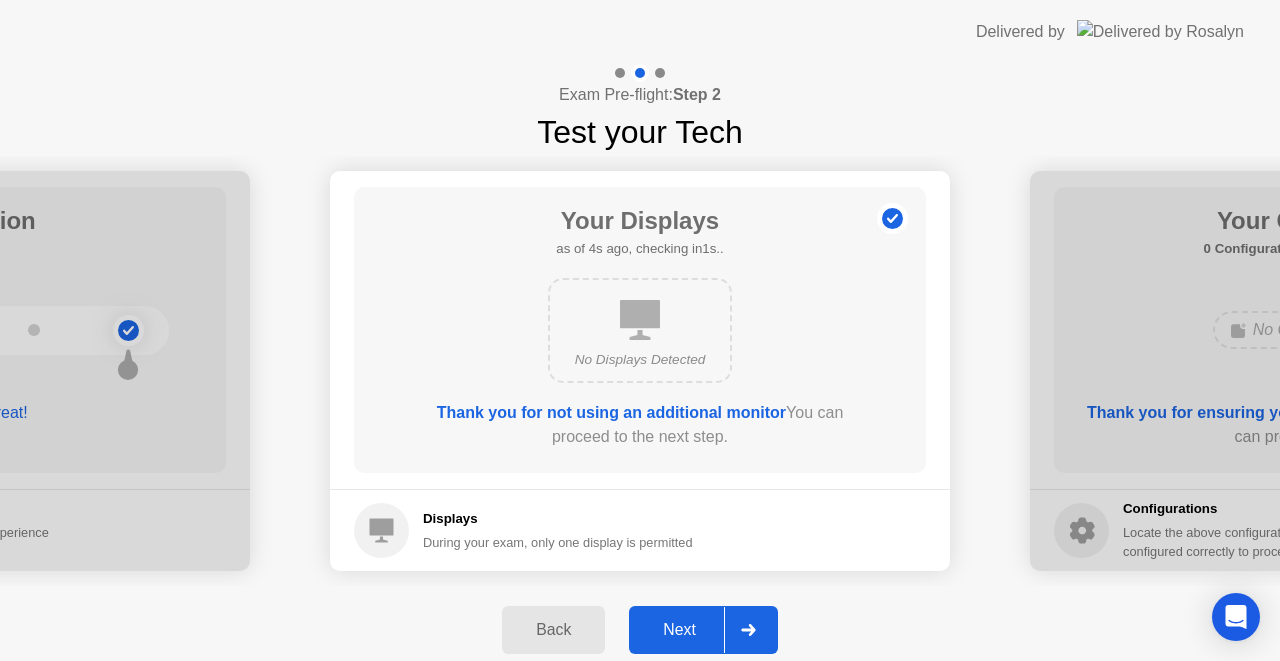 click on "Next" 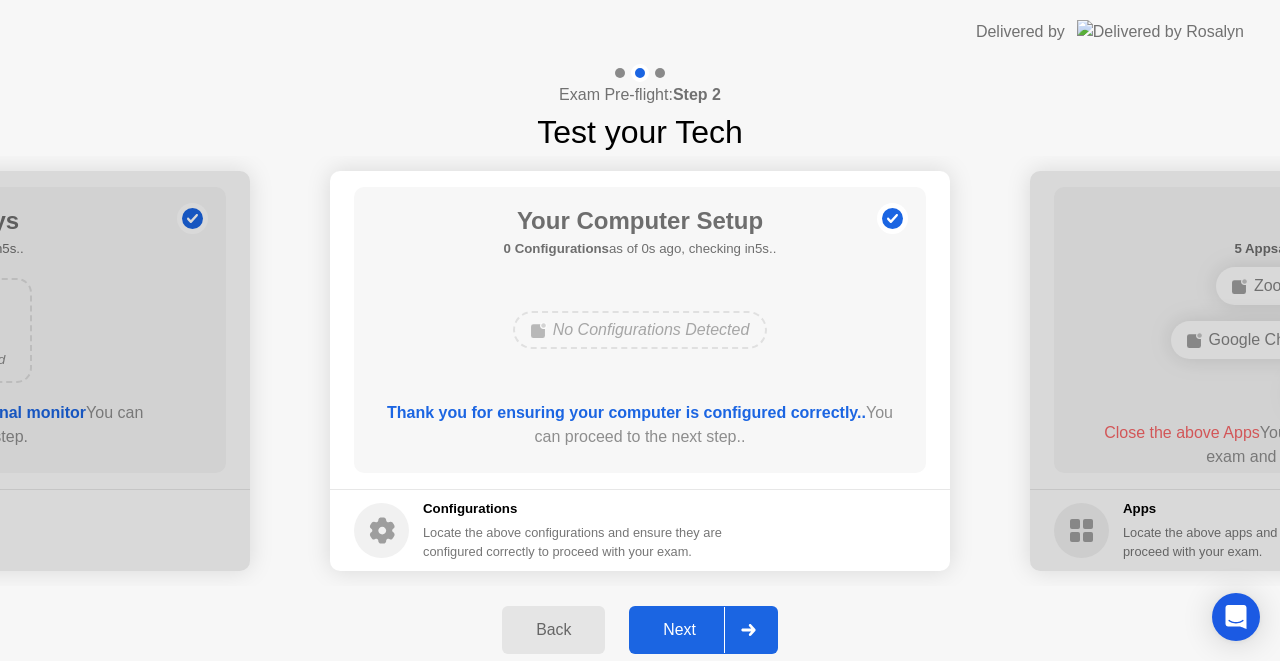 click on "Next" 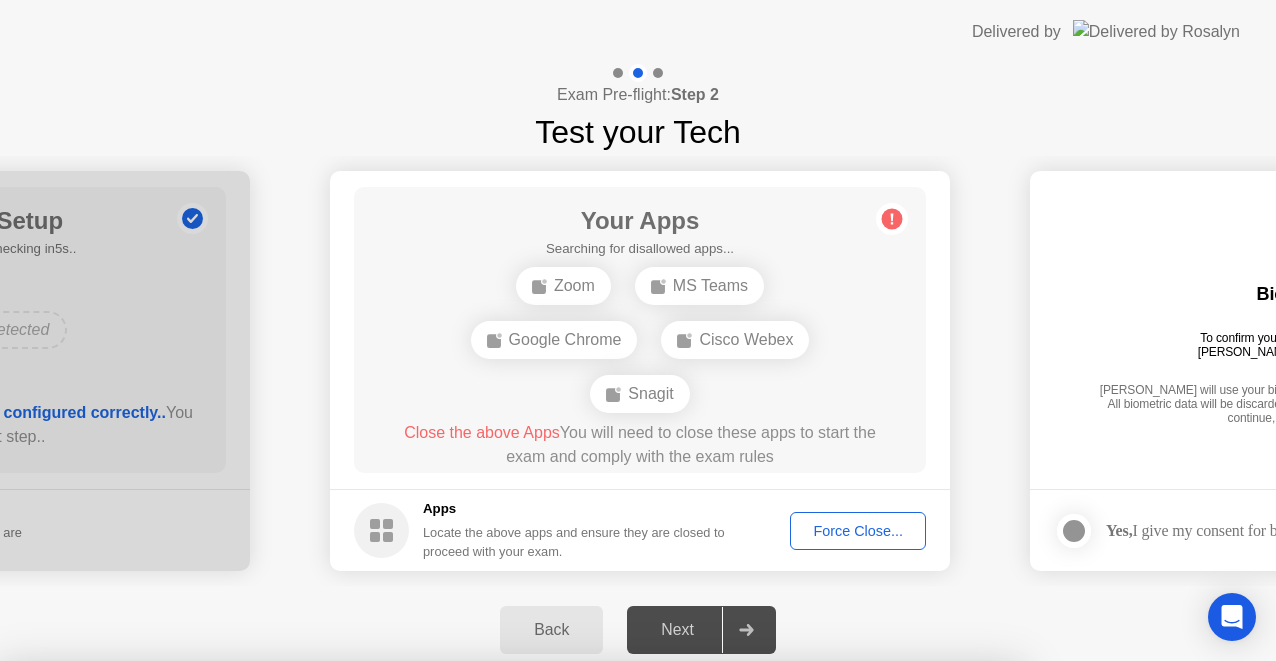 click on "No" at bounding box center [558, 774] 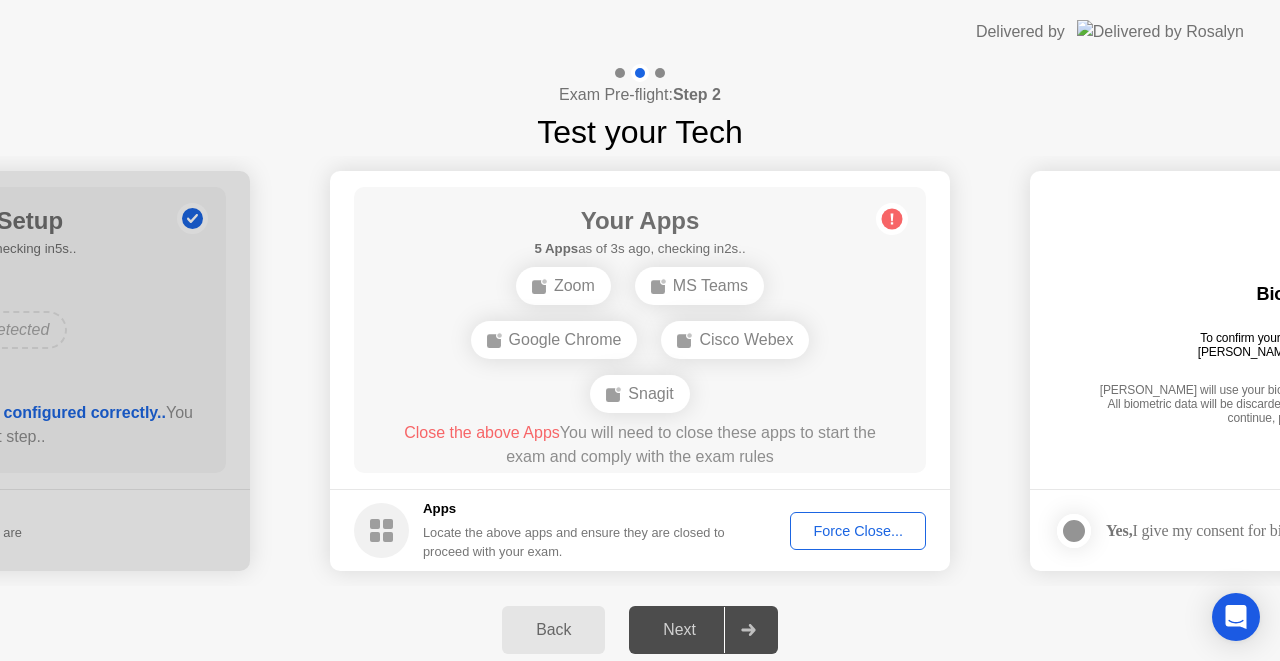 click on "Close the above Apps" 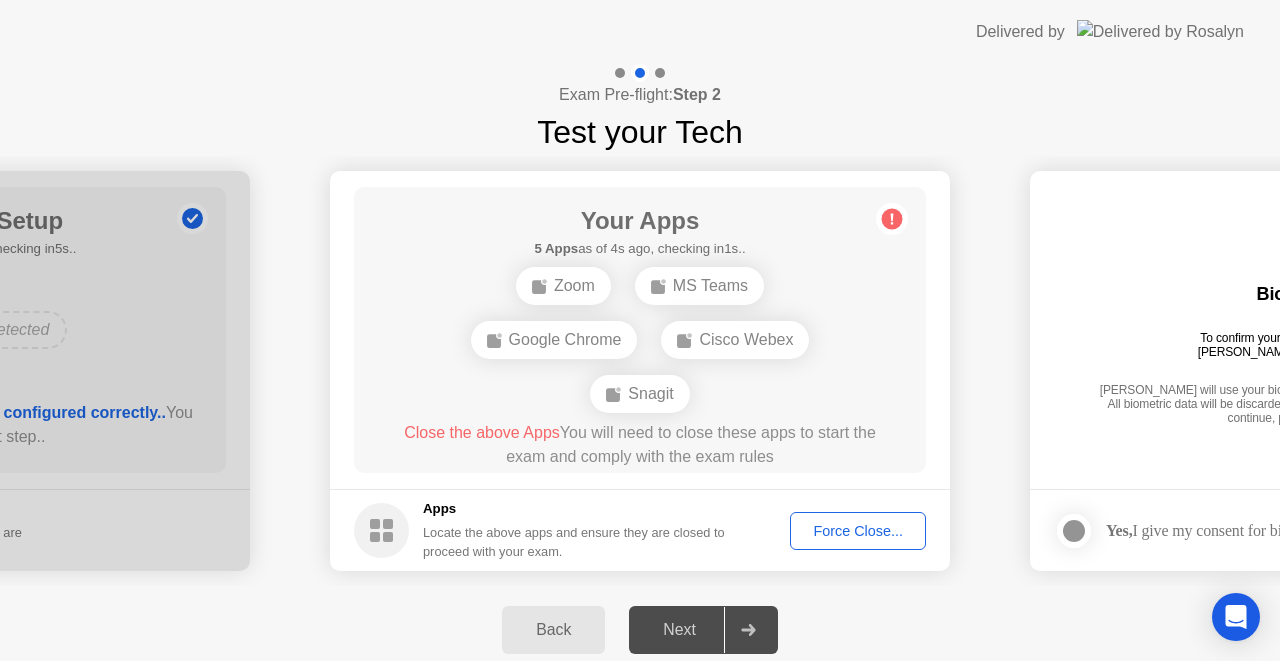 click on "Force Close..." 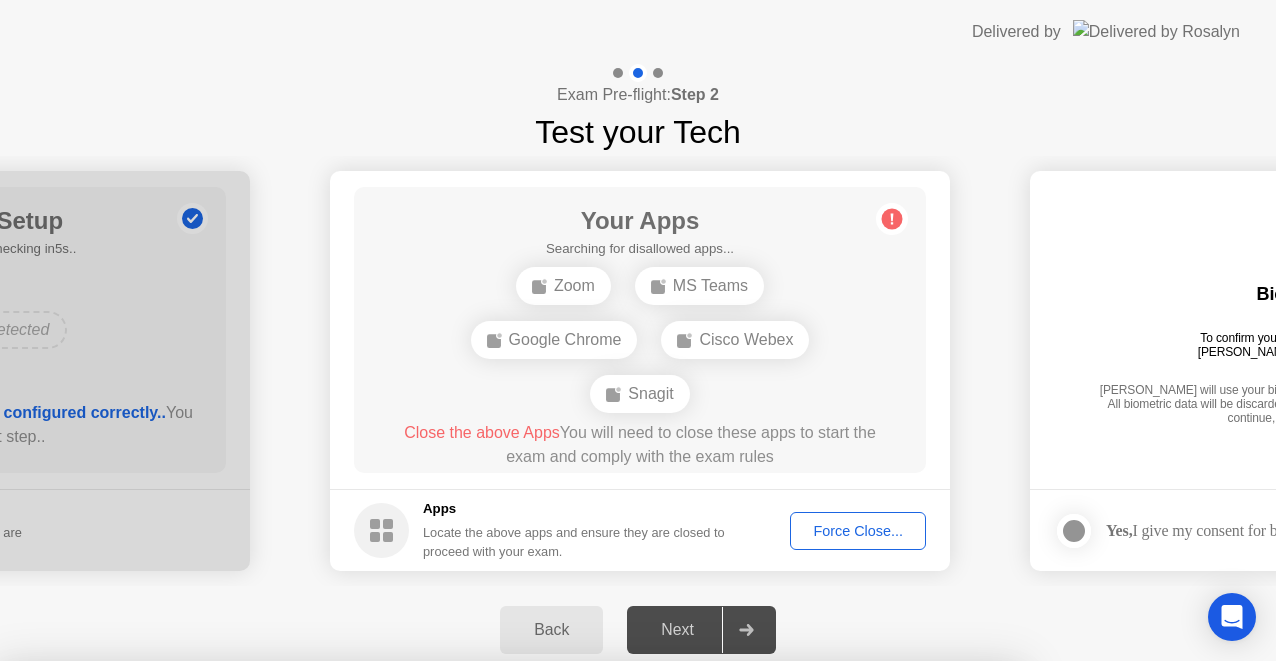 click on "Confirm" at bounding box center [577, 991] 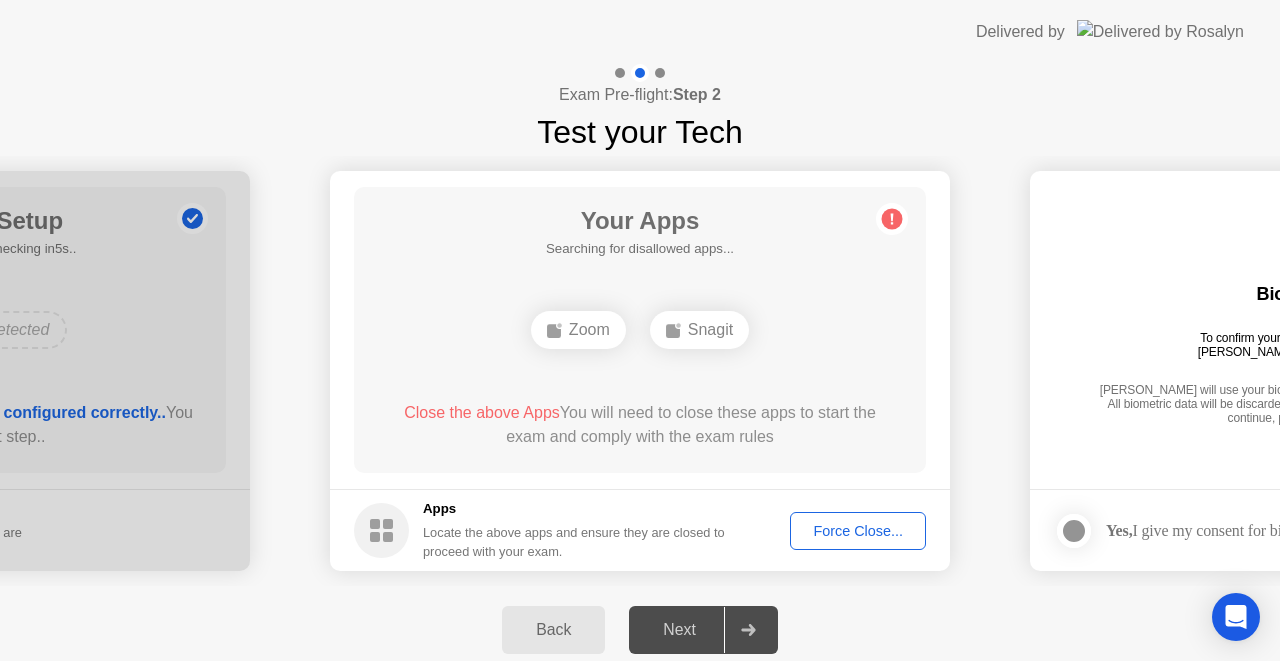 type 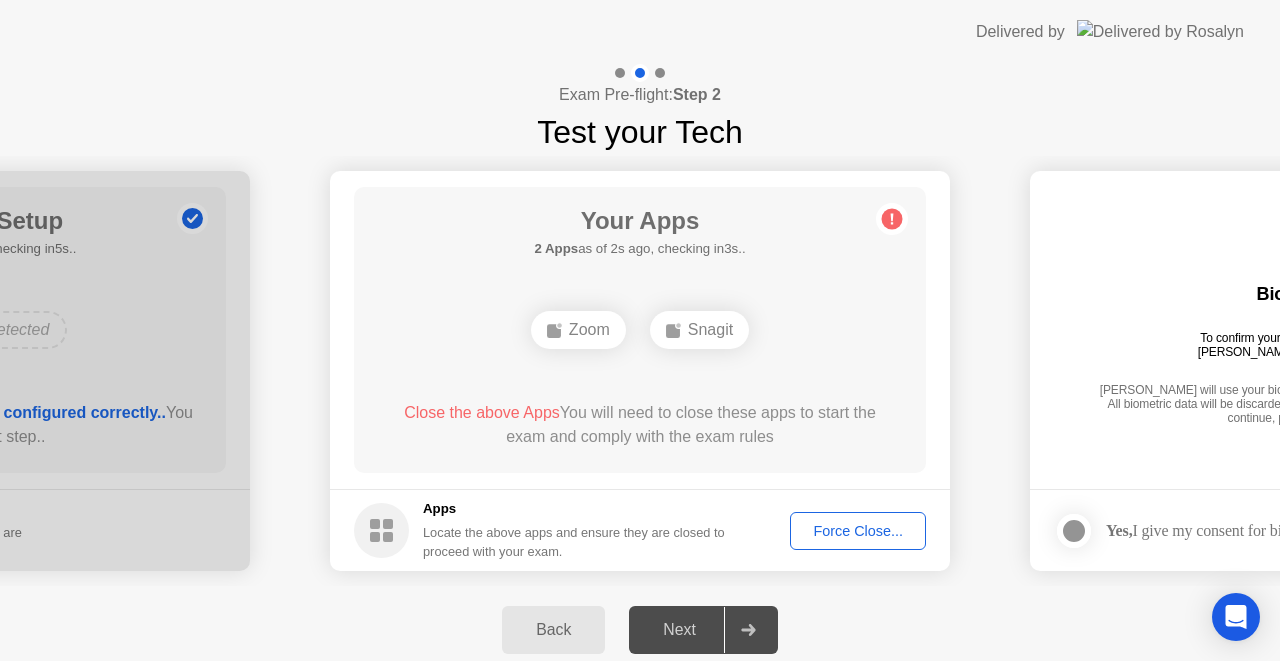 click on "Force Close..." 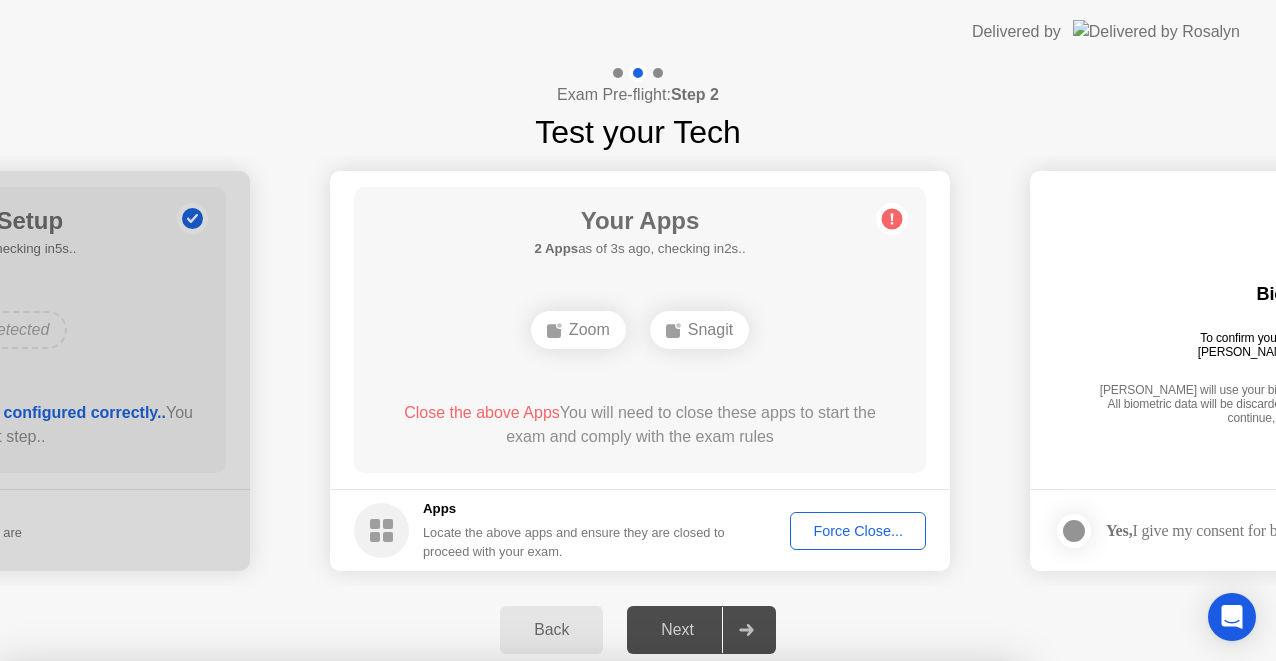 click on "Confirm" at bounding box center (577, 937) 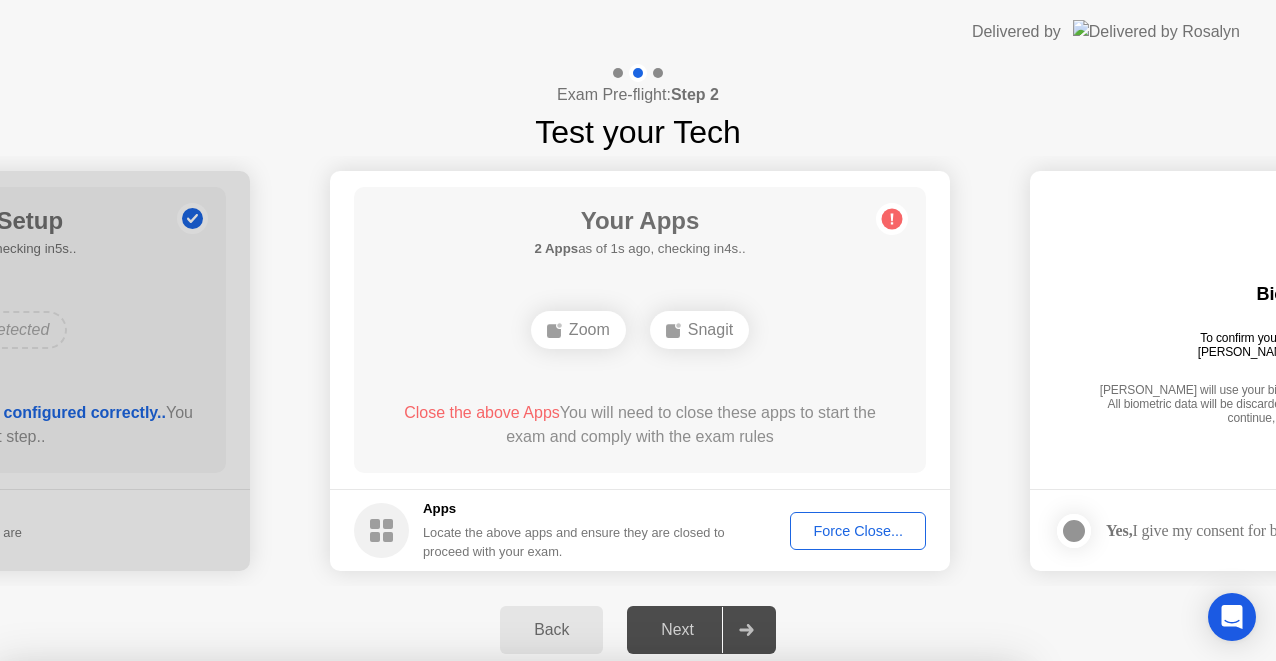 click on "Close" at bounding box center (429, 899) 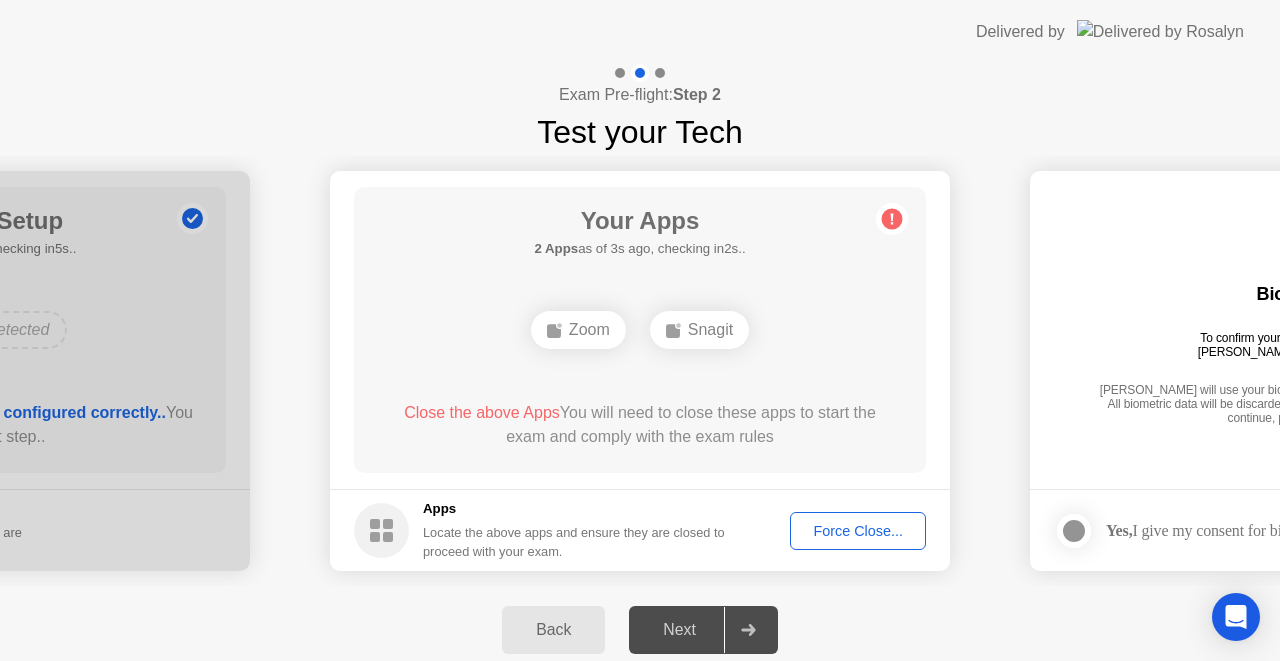 click on "Back Next" 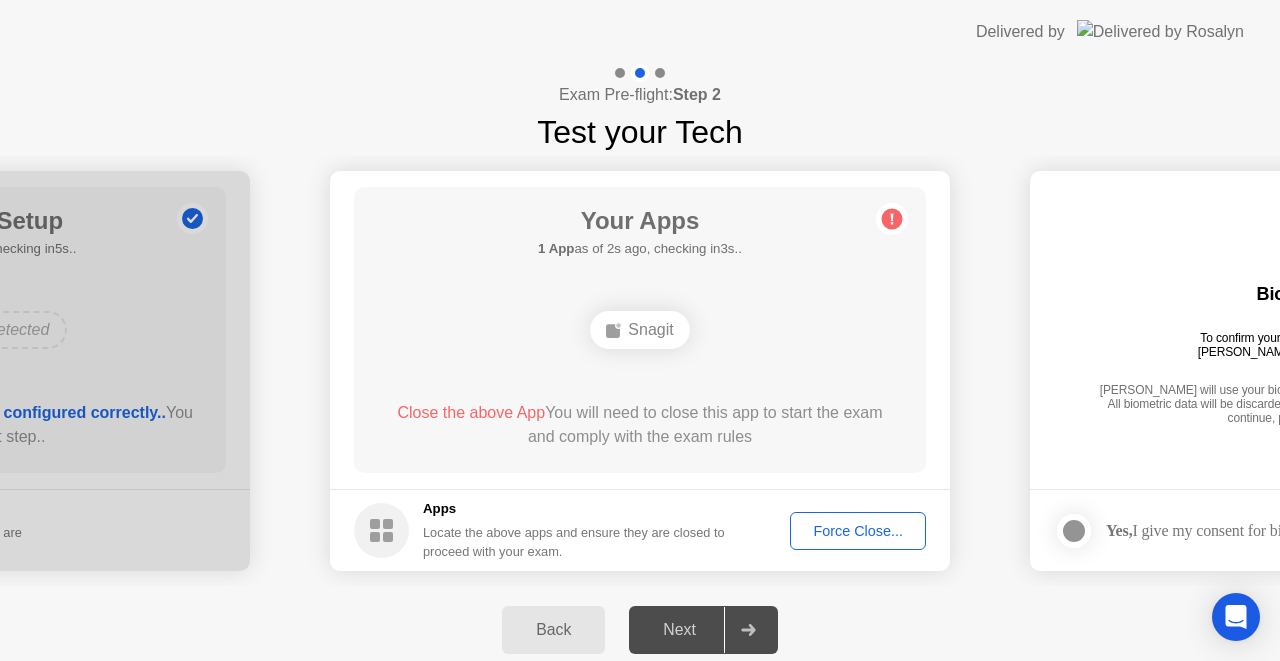 click on "Back Next" 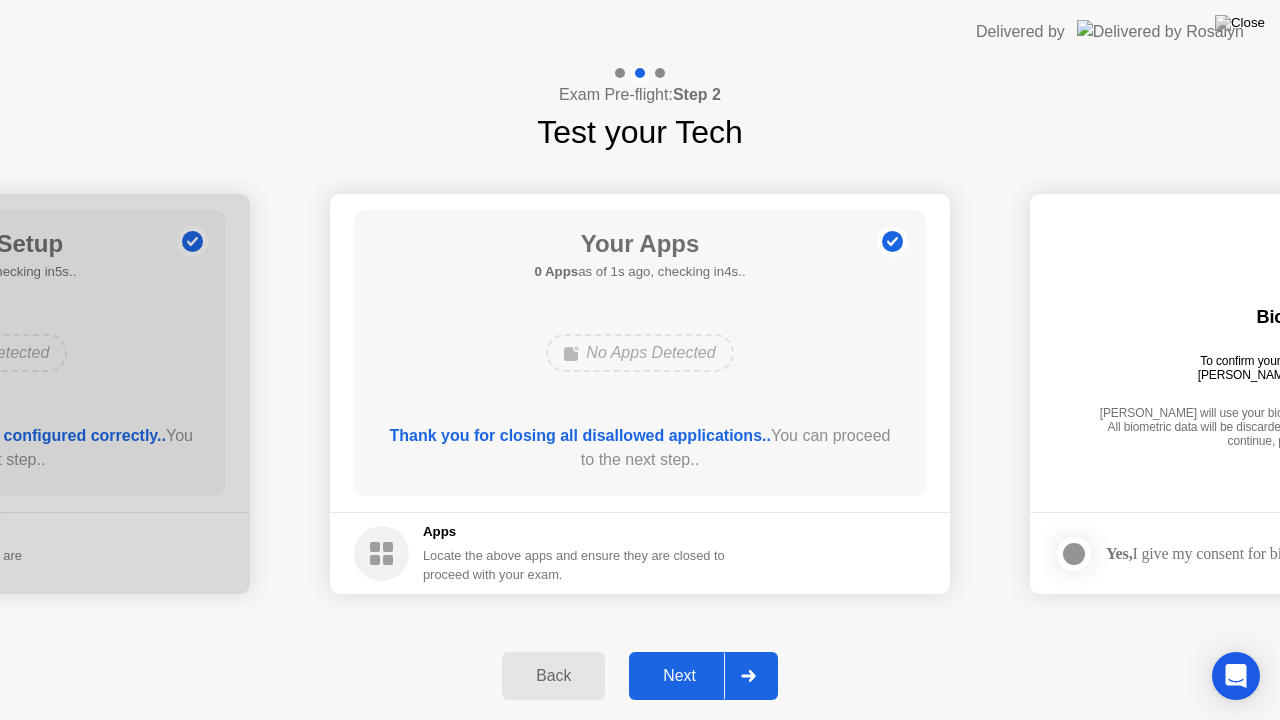 click on "Next" 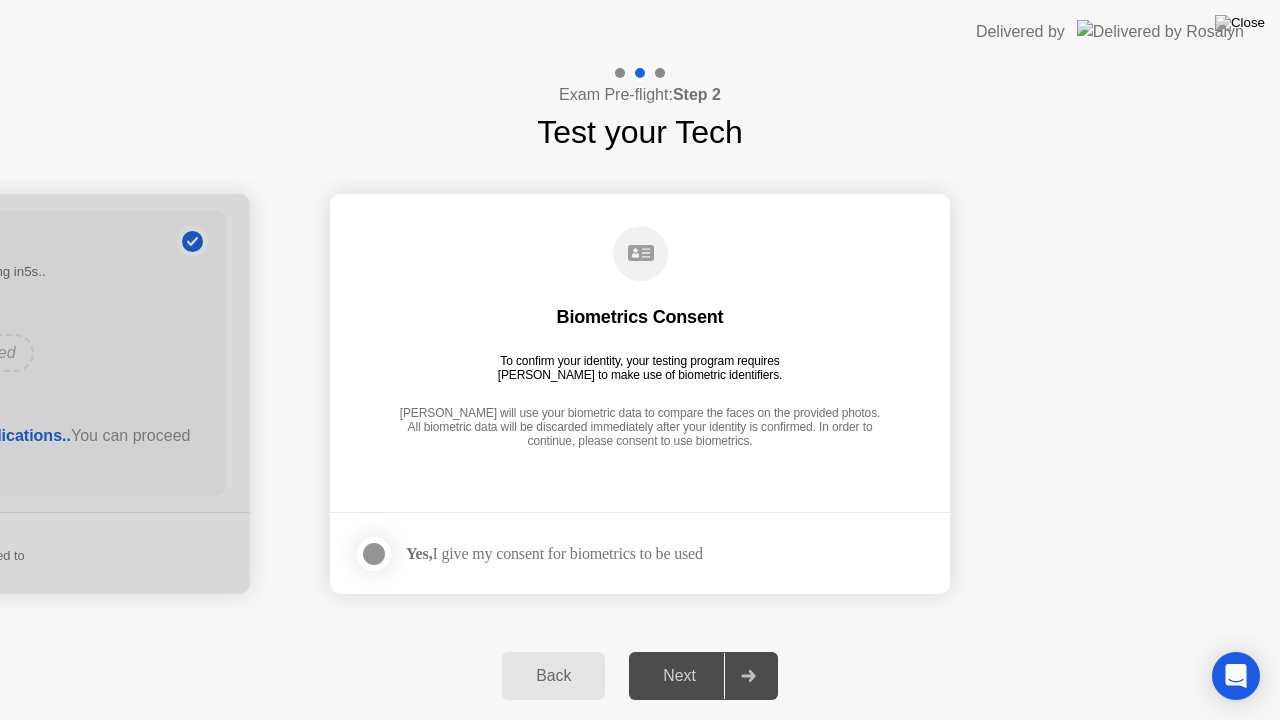 click 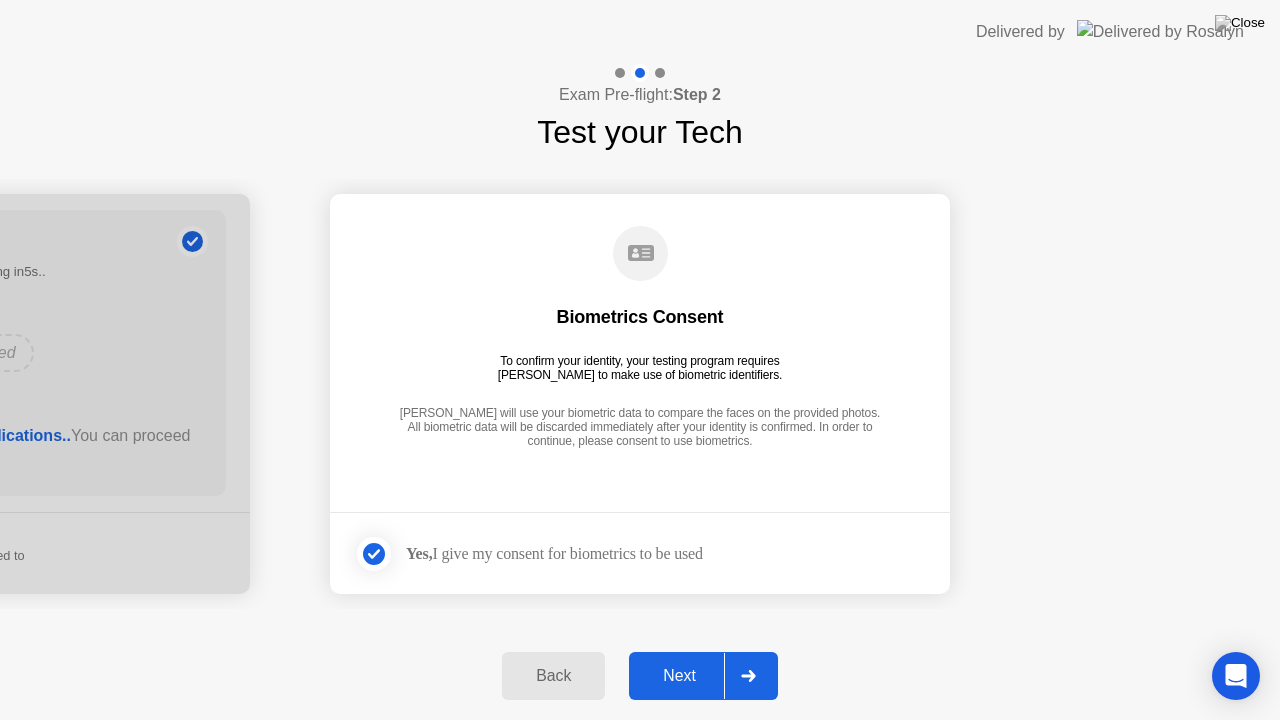 click on "Next" 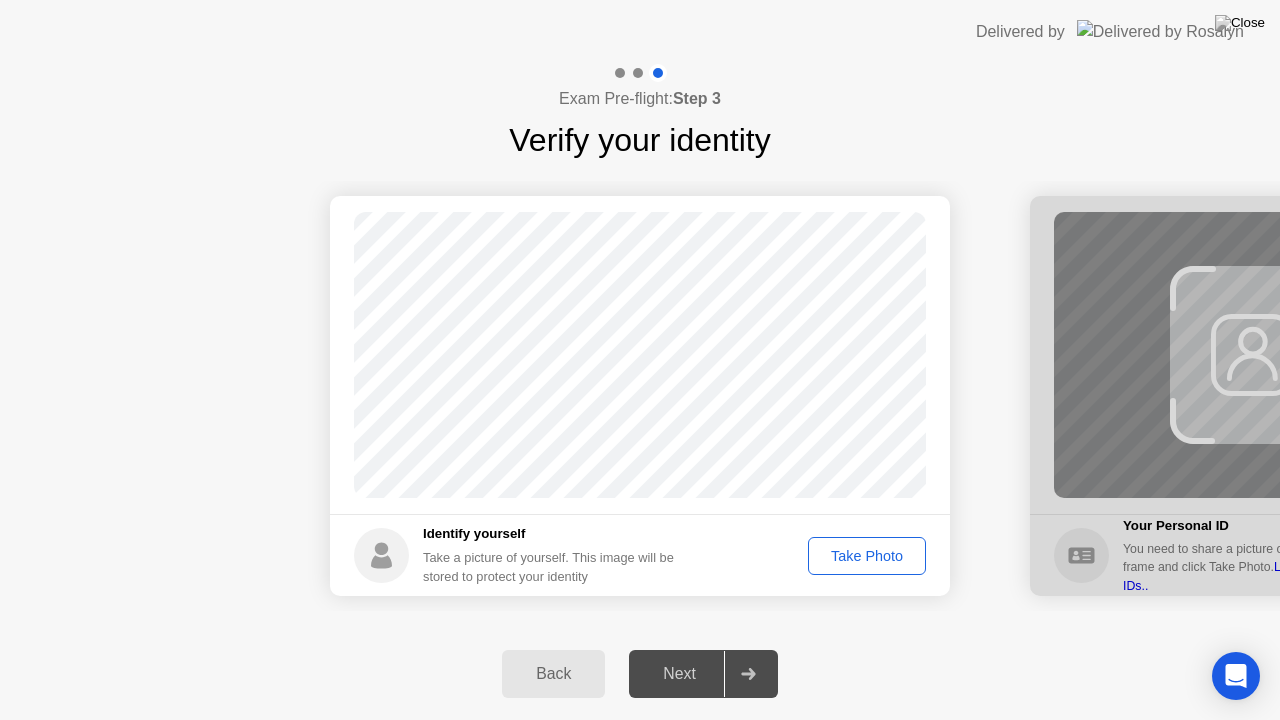 click on "Take Photo" 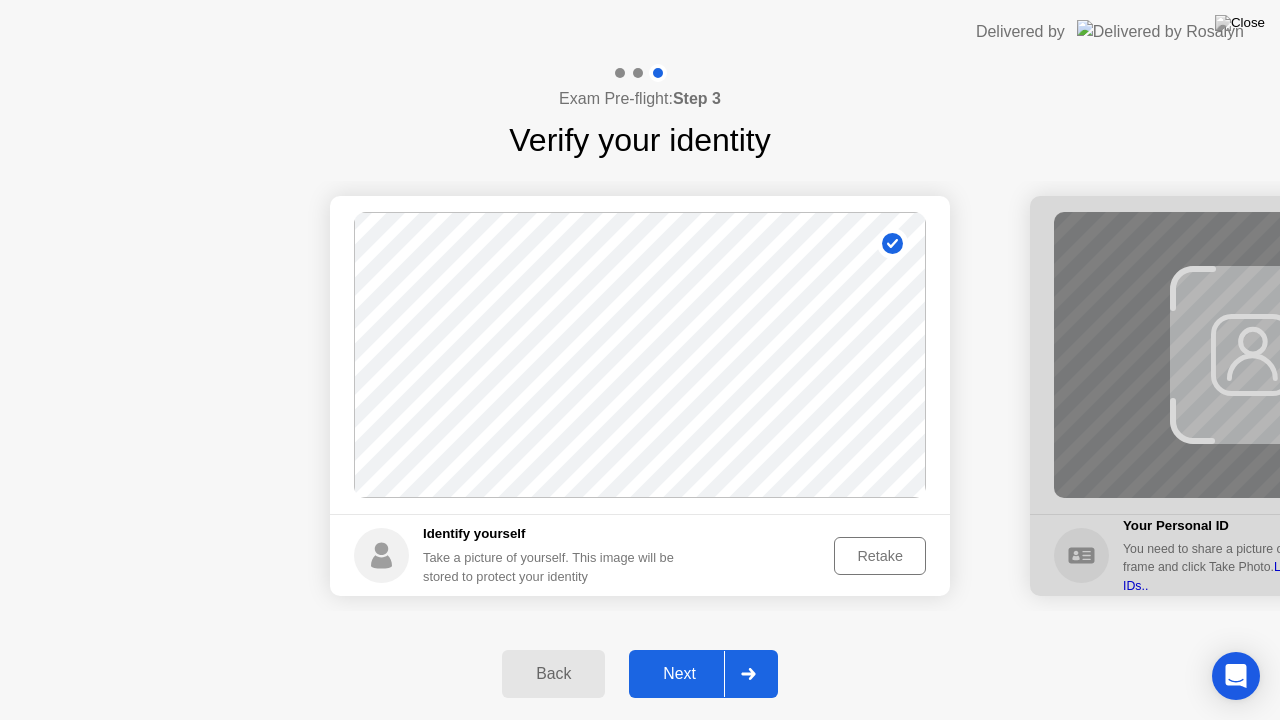 click on "Next" 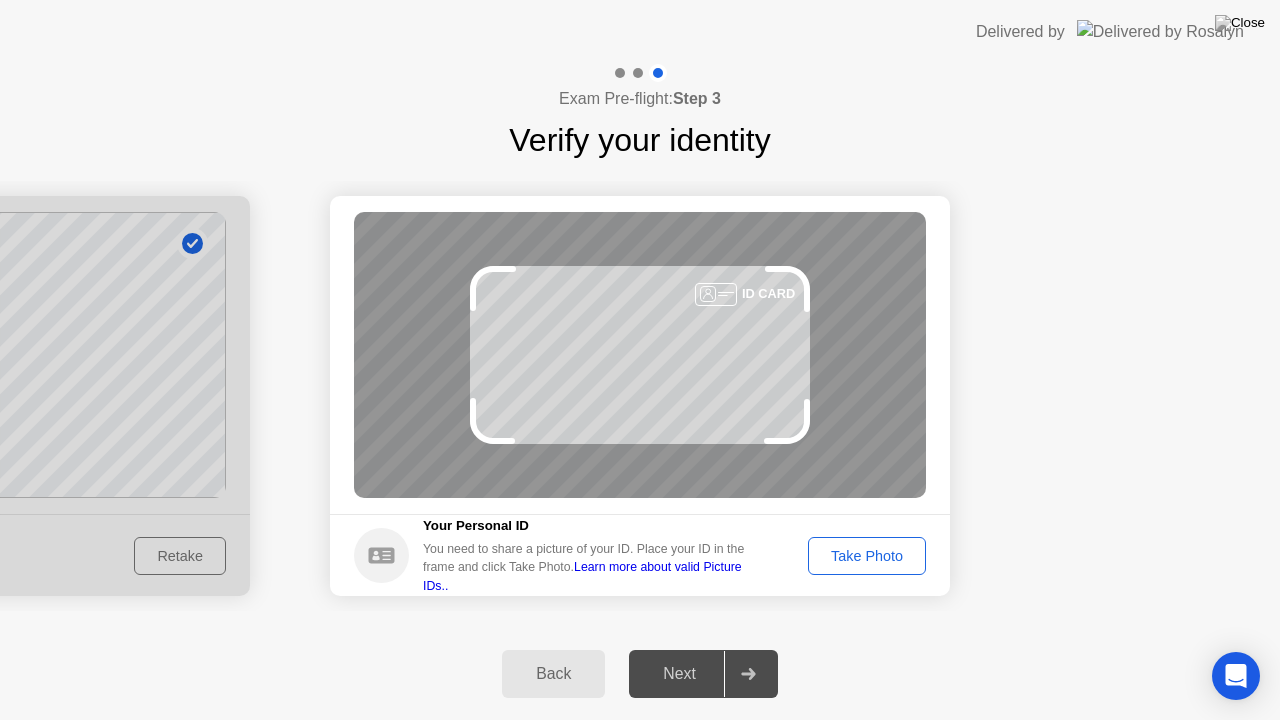 click on "Take Photo" 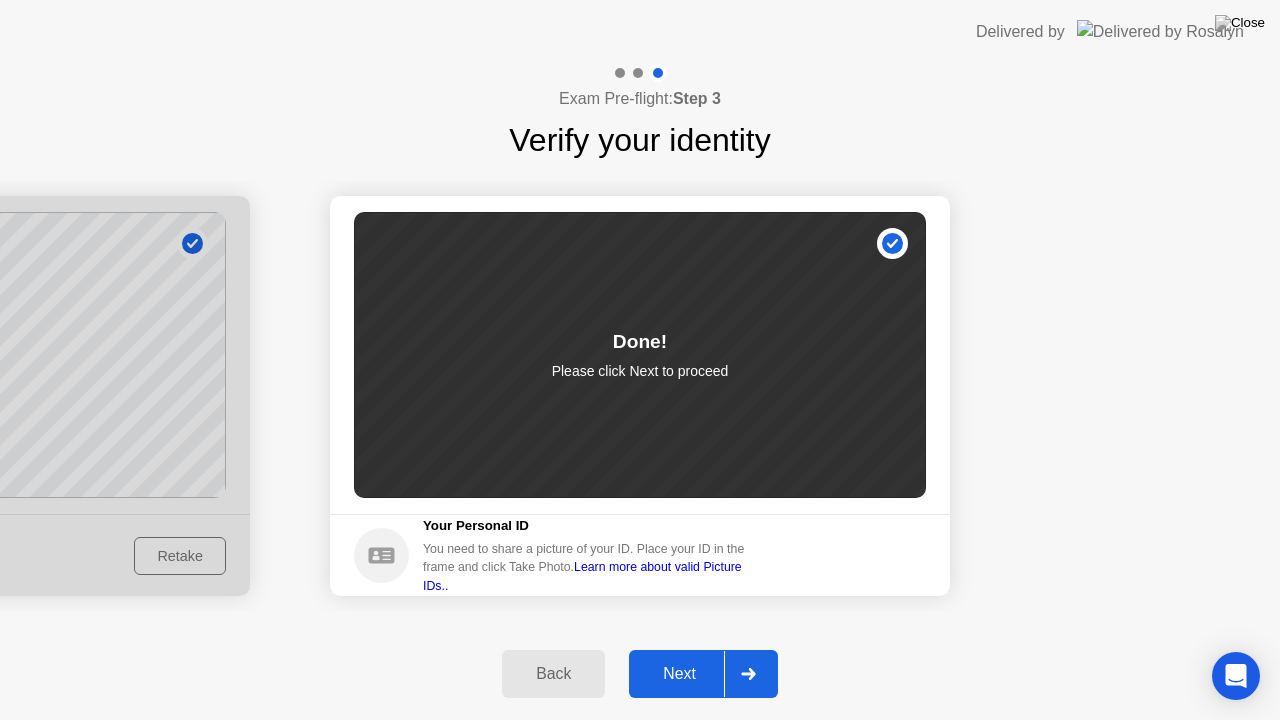click on "Next" 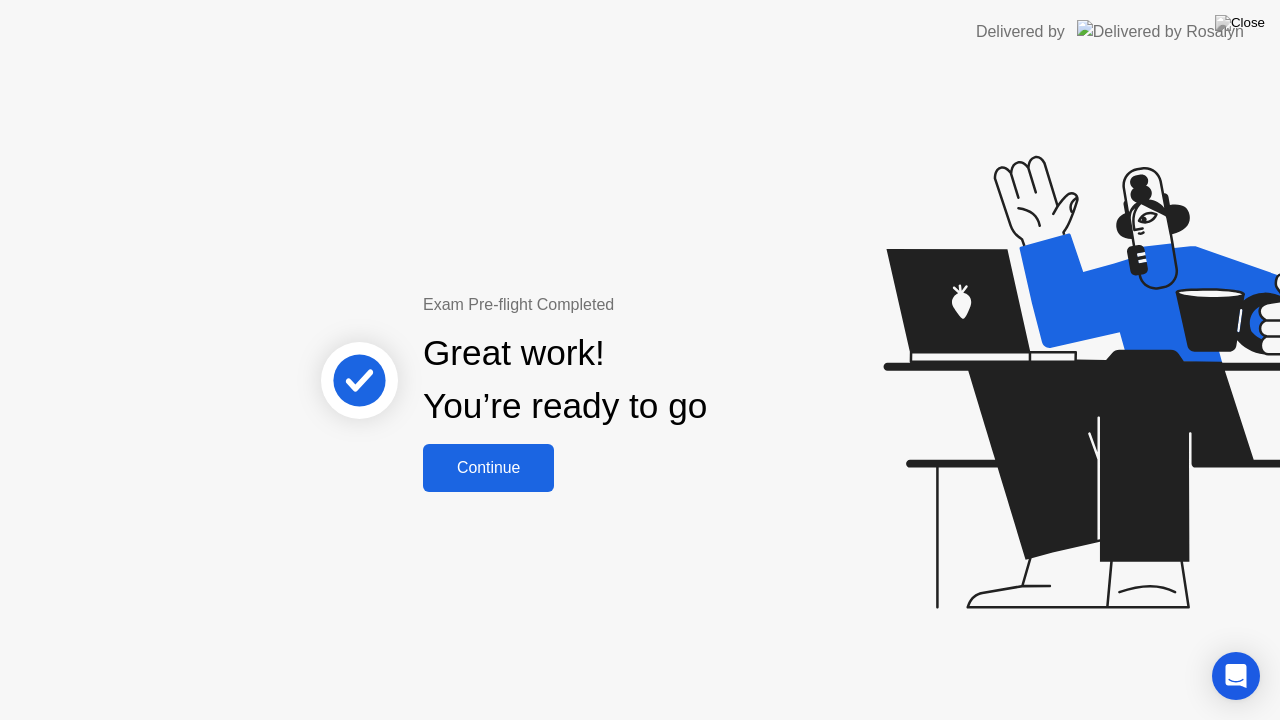 click on "Continue" 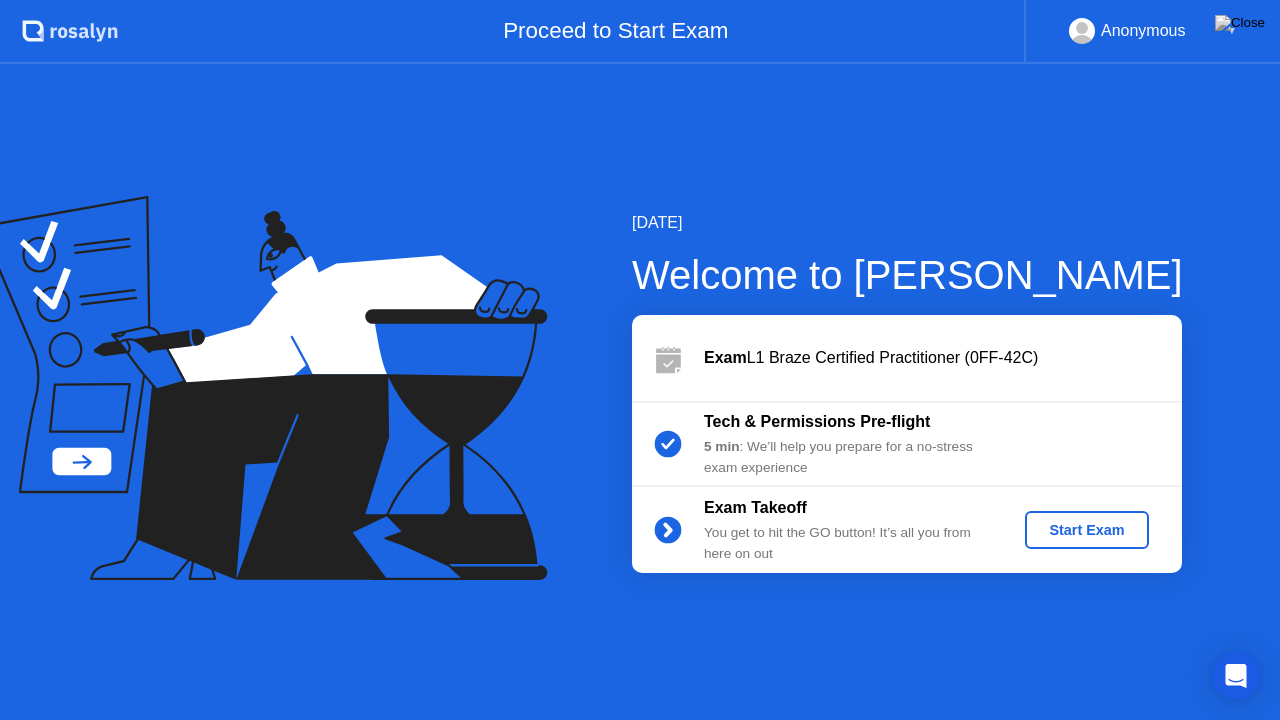 click on "Start Exam" 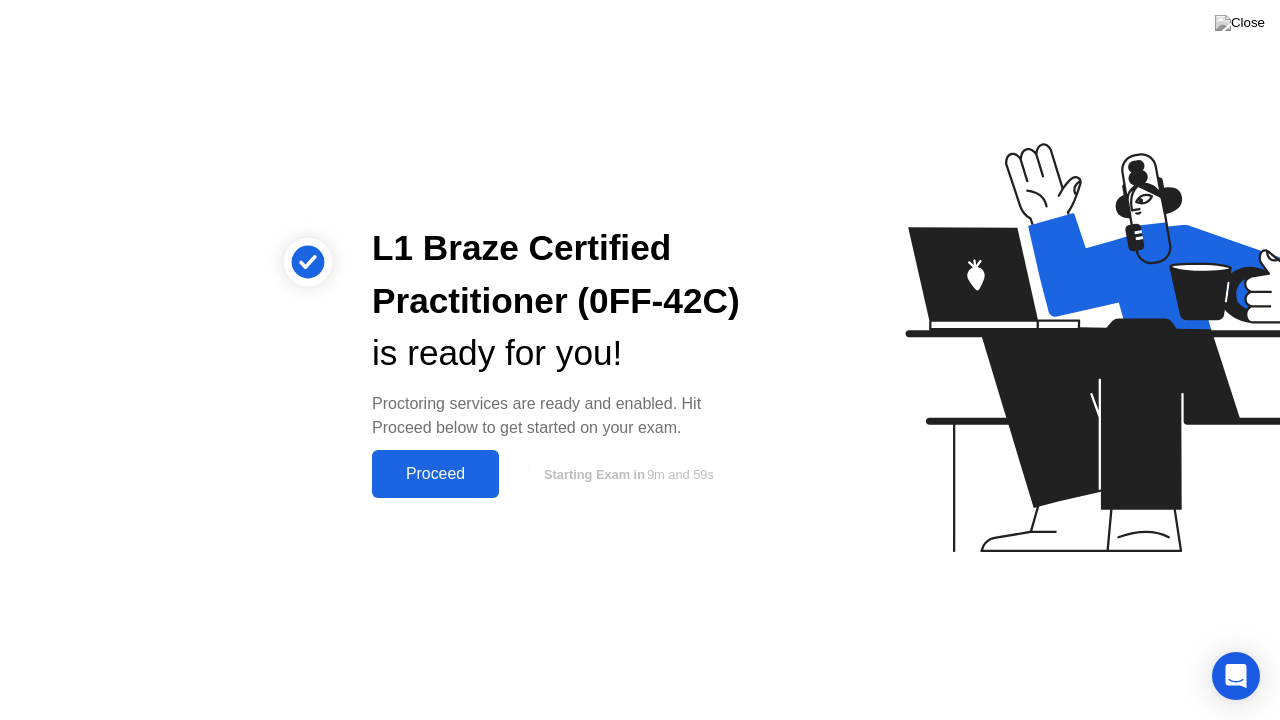 click on "Proceed" 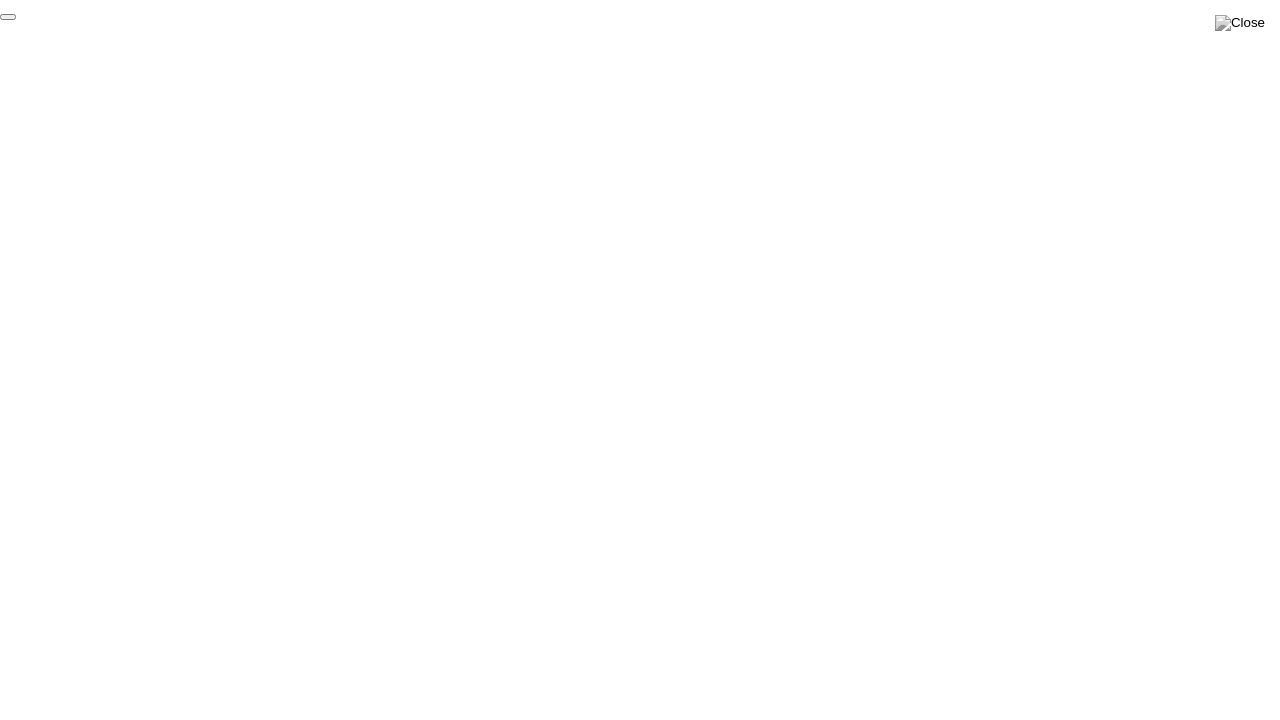click on "End Proctoring Session" 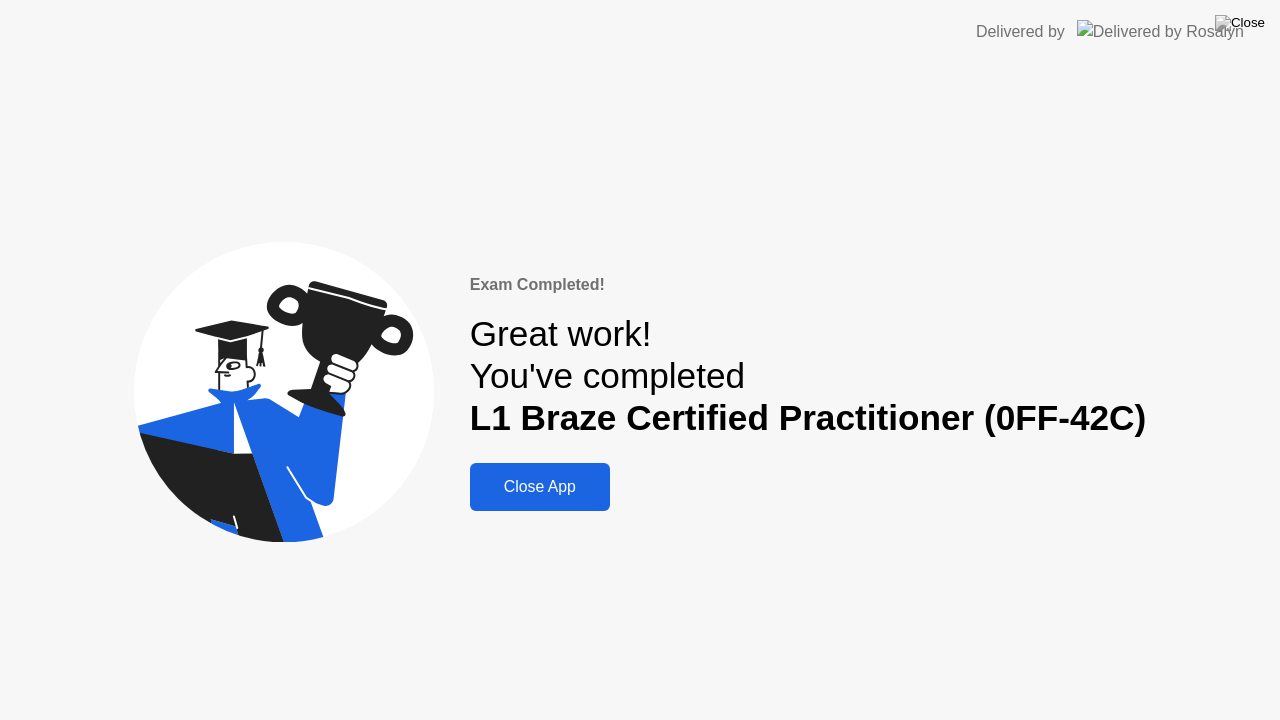 click on "Exam Completed!  Great work!   You've completed  L1 Braze Certified Practitioner (0FF-42C) Close App" 